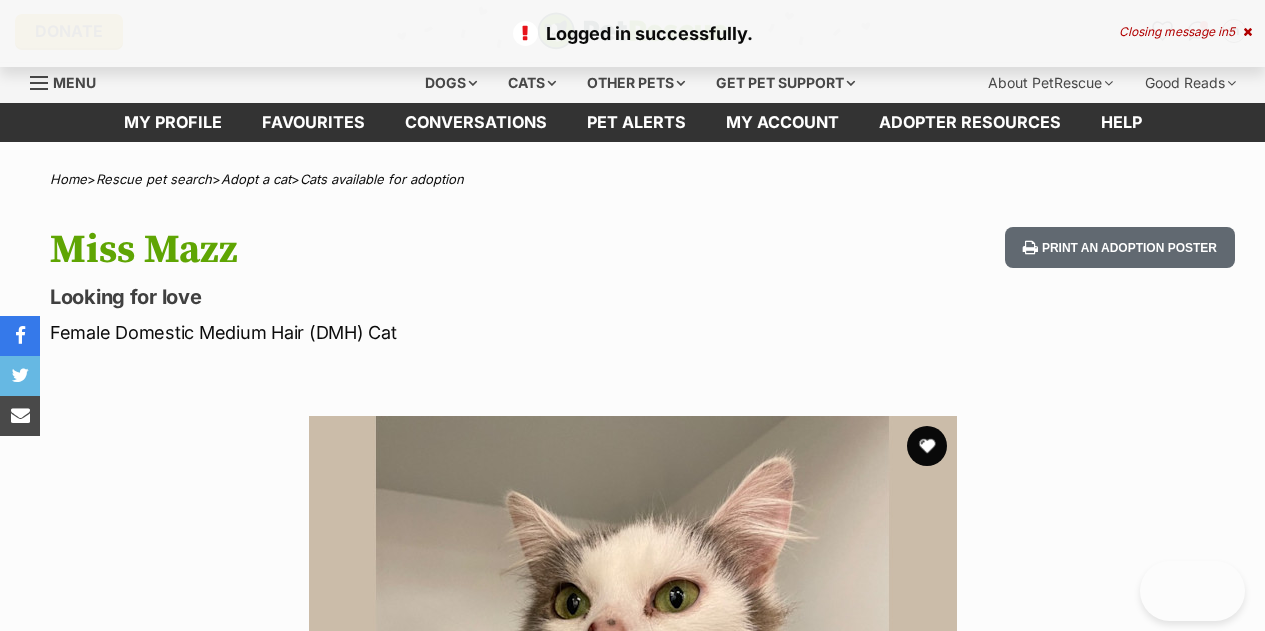 scroll, scrollTop: 0, scrollLeft: 0, axis: both 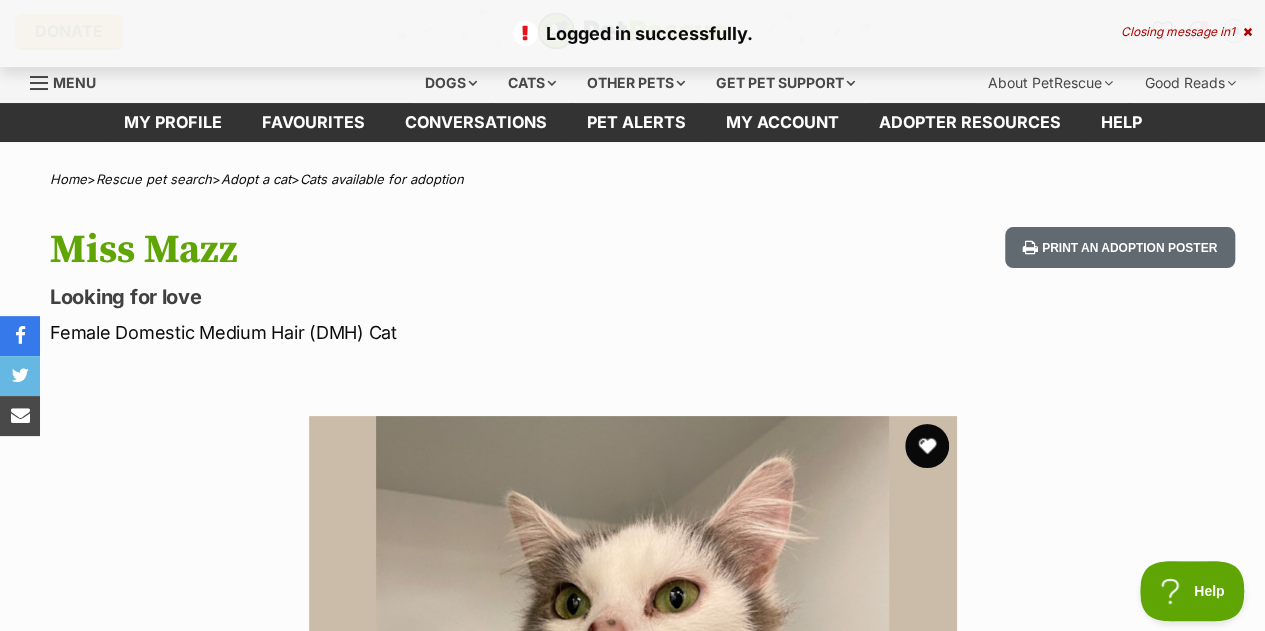 click at bounding box center (927, 446) 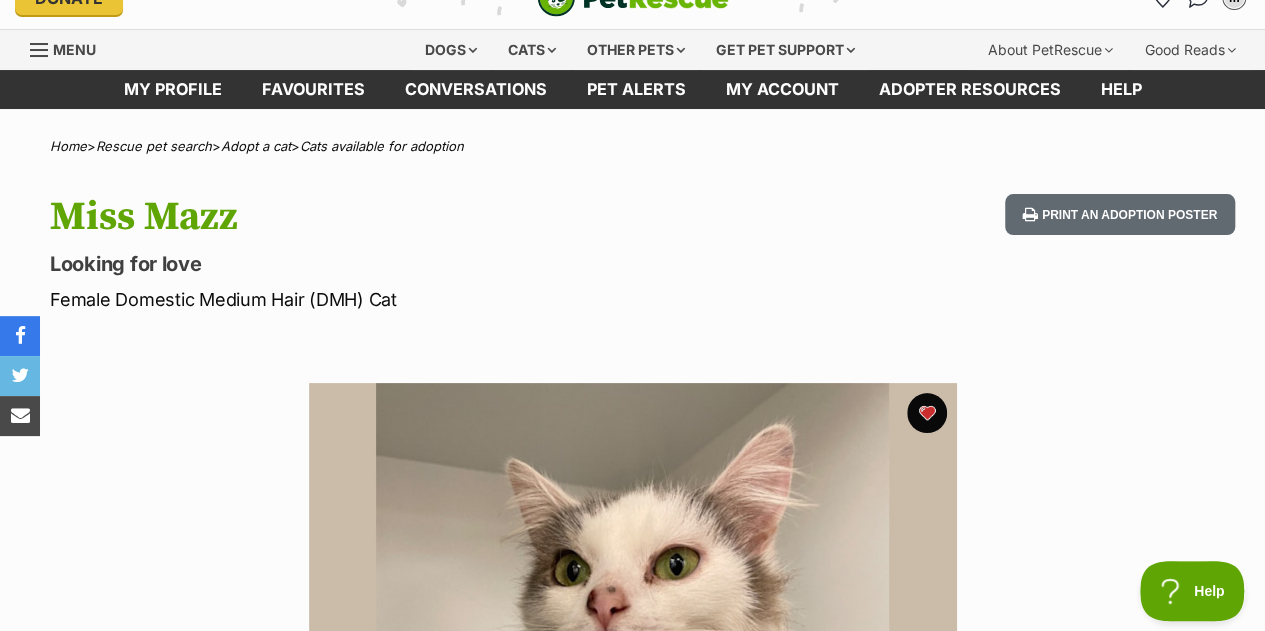 scroll, scrollTop: 0, scrollLeft: 0, axis: both 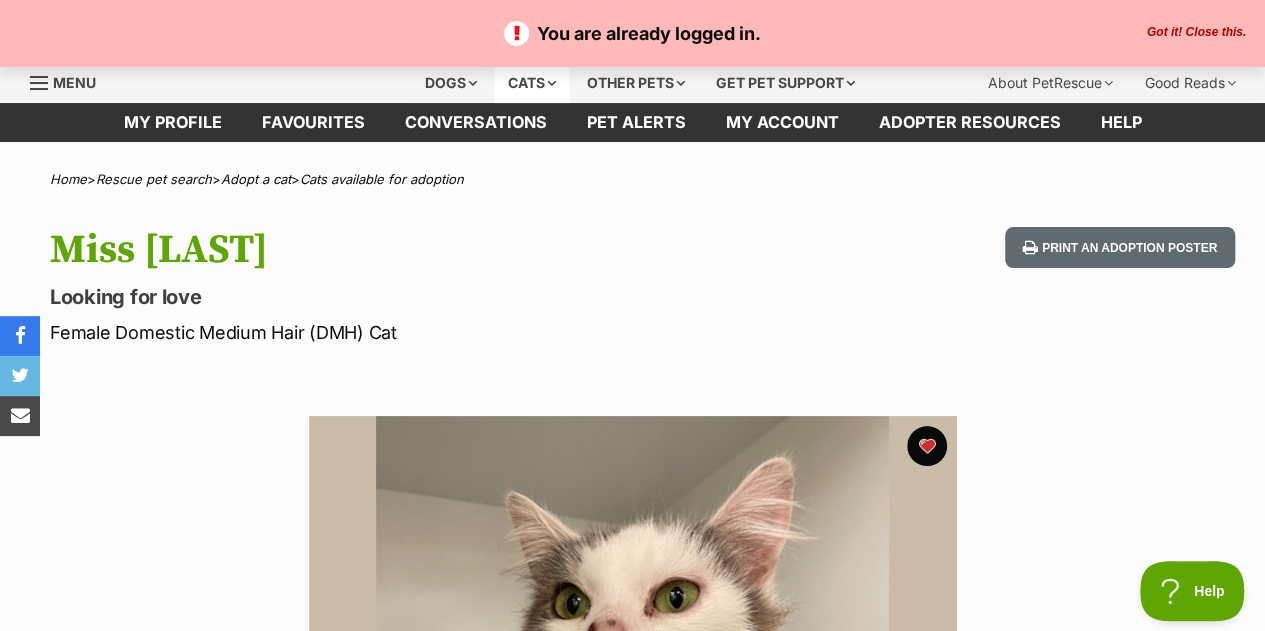 click on "Cats" at bounding box center (532, 83) 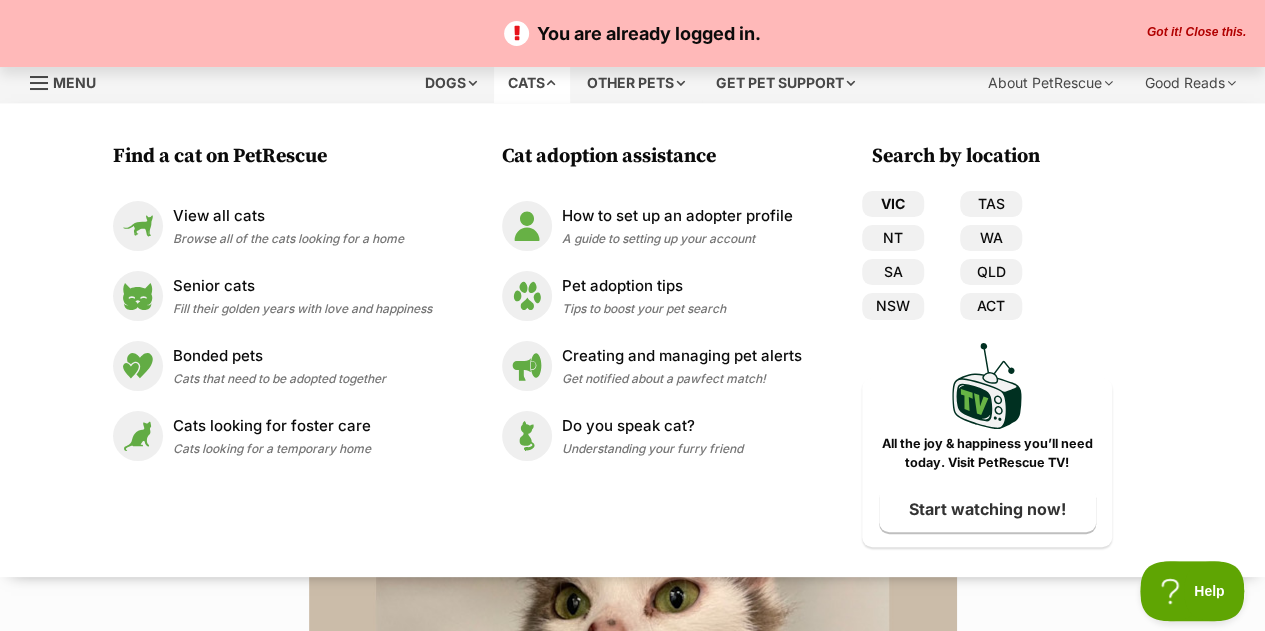 scroll, scrollTop: 0, scrollLeft: 0, axis: both 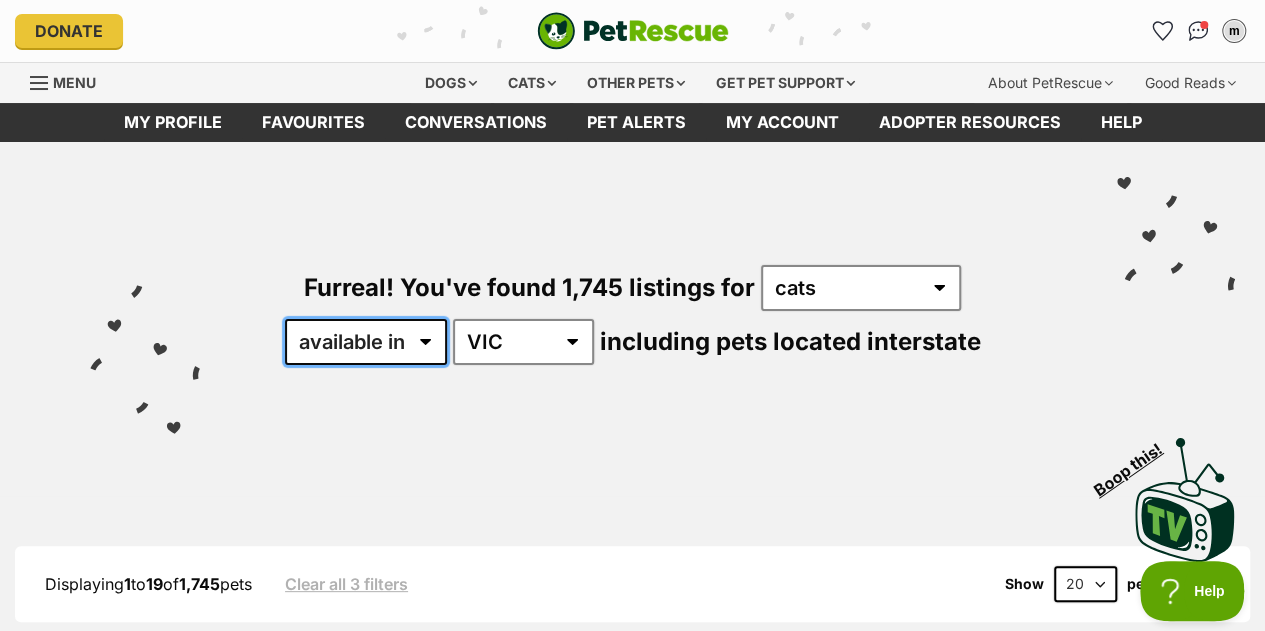 click on "available in
located in" at bounding box center (366, 342) 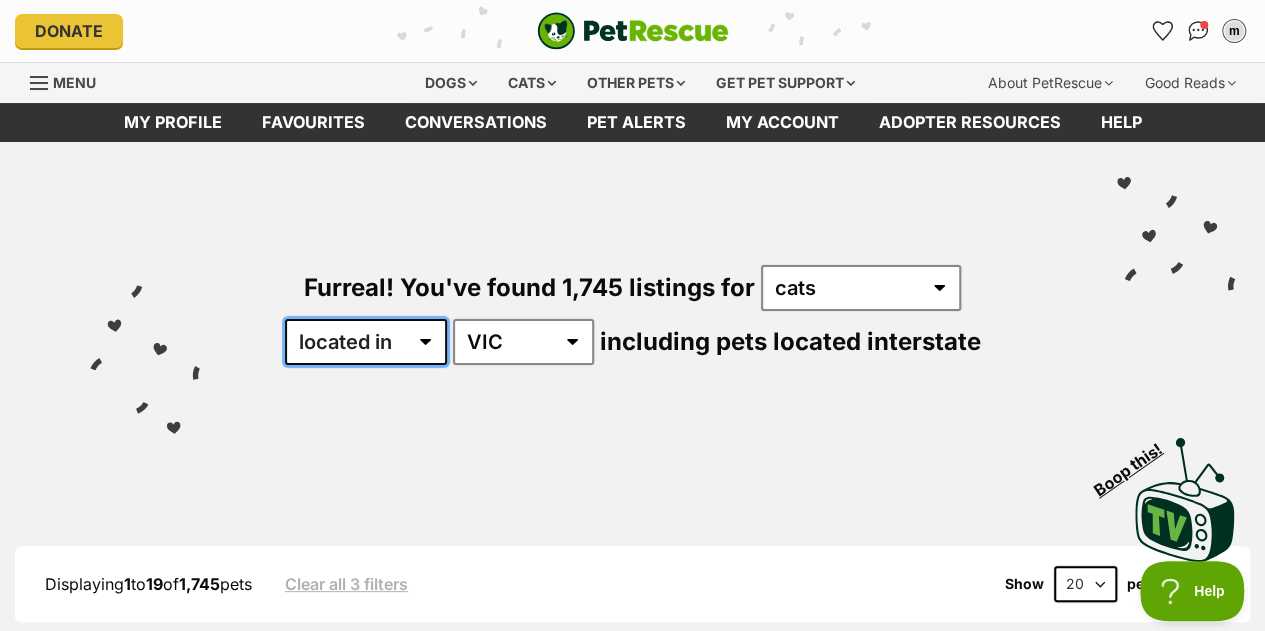 click on "available in
located in" at bounding box center [366, 342] 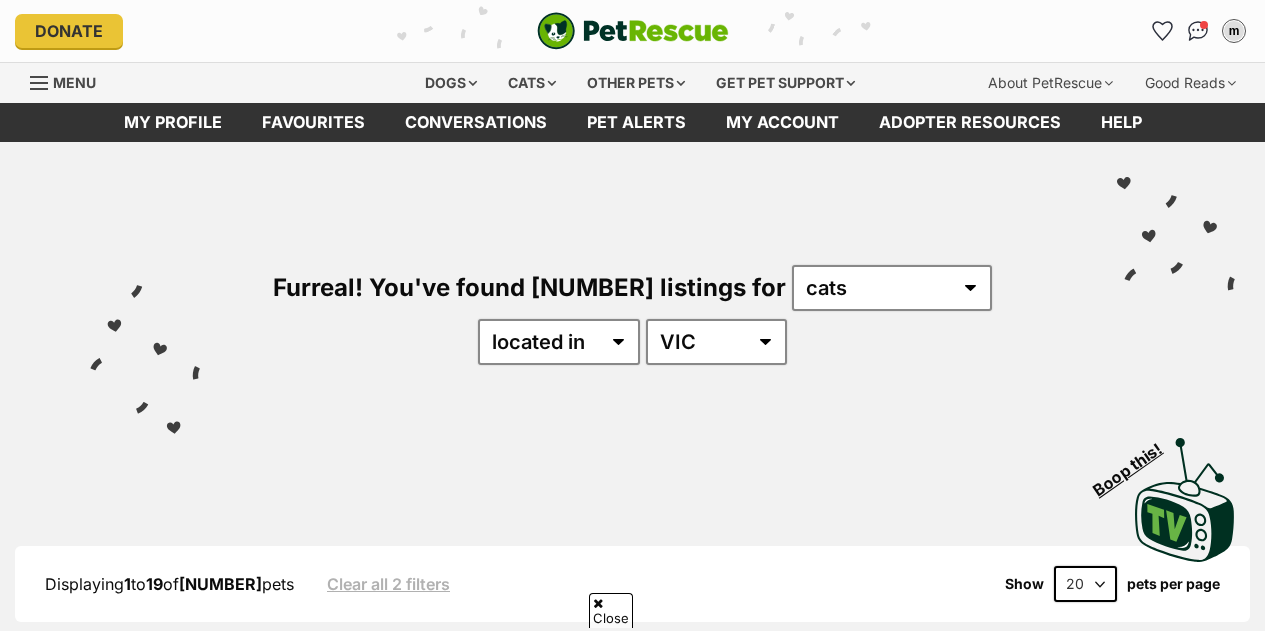 scroll, scrollTop: 1016, scrollLeft: 0, axis: vertical 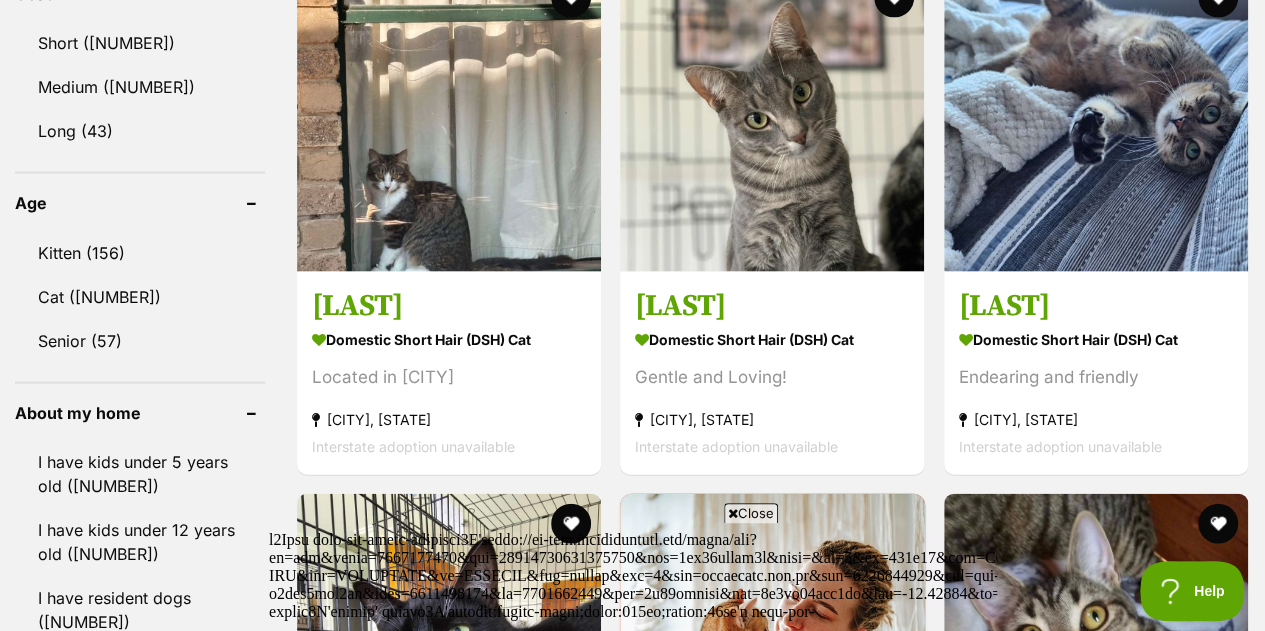 click on "Close" at bounding box center (751, 513) 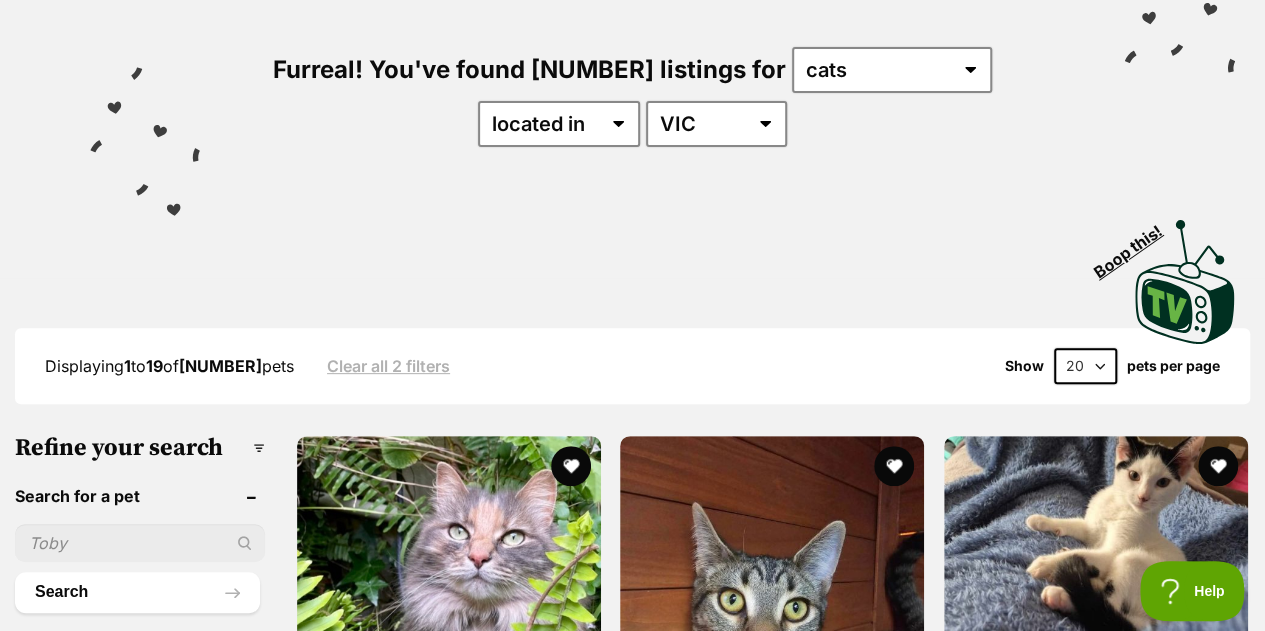 scroll, scrollTop: 217, scrollLeft: 0, axis: vertical 